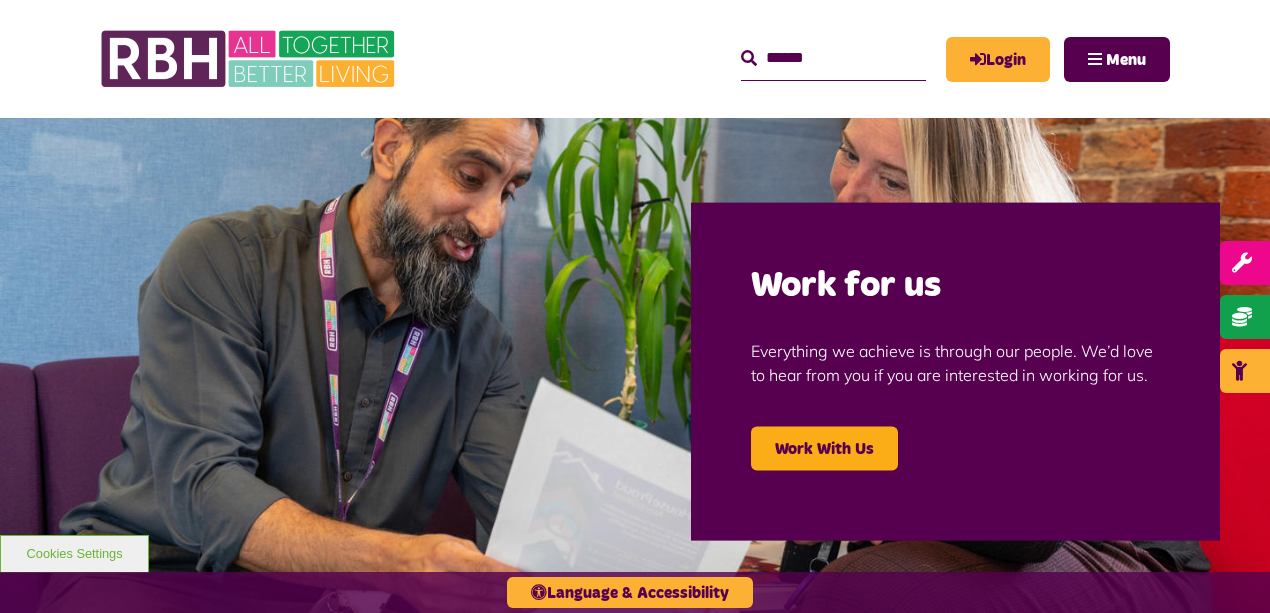 scroll, scrollTop: 0, scrollLeft: 0, axis: both 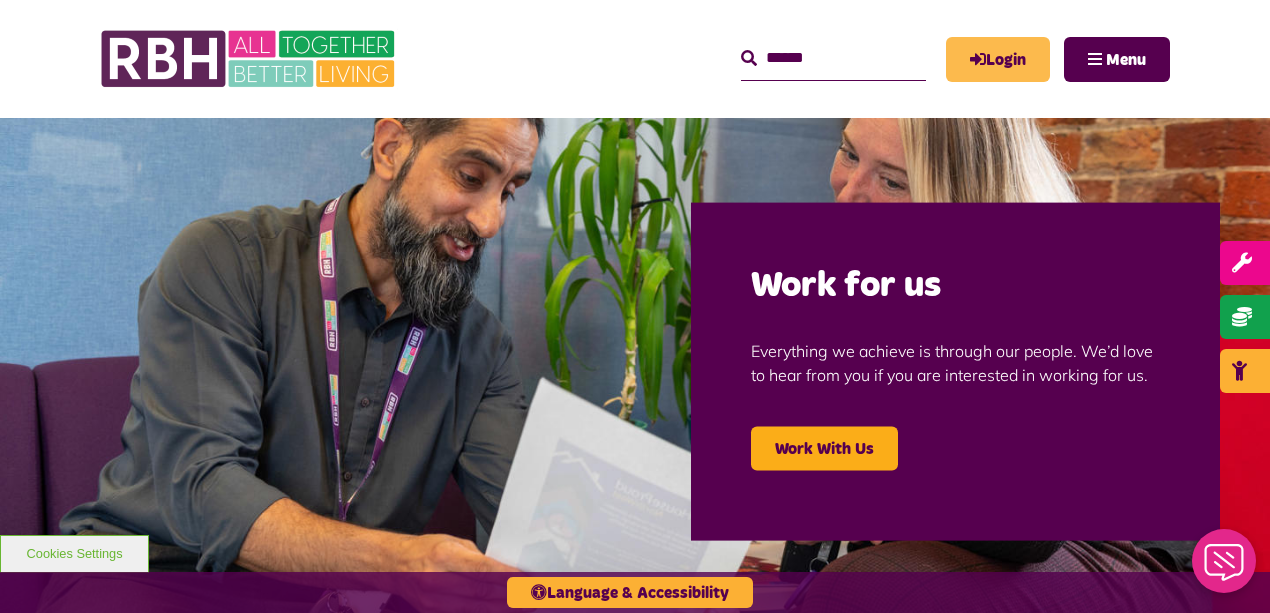 click on "Login" at bounding box center (998, 59) 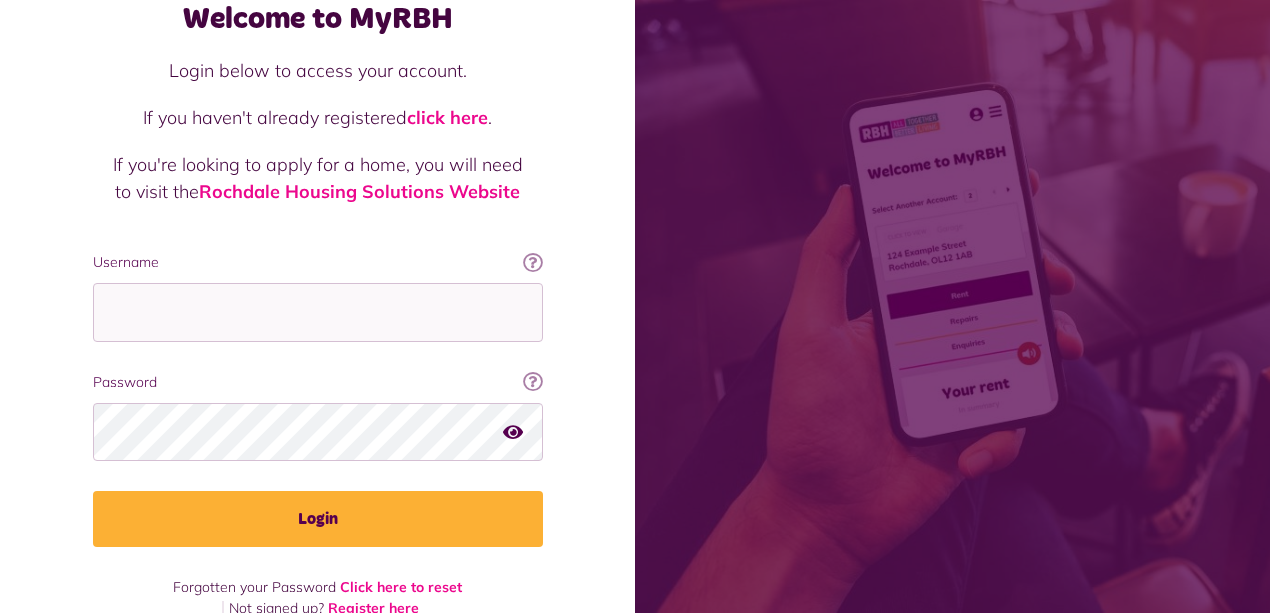 scroll, scrollTop: 154, scrollLeft: 0, axis: vertical 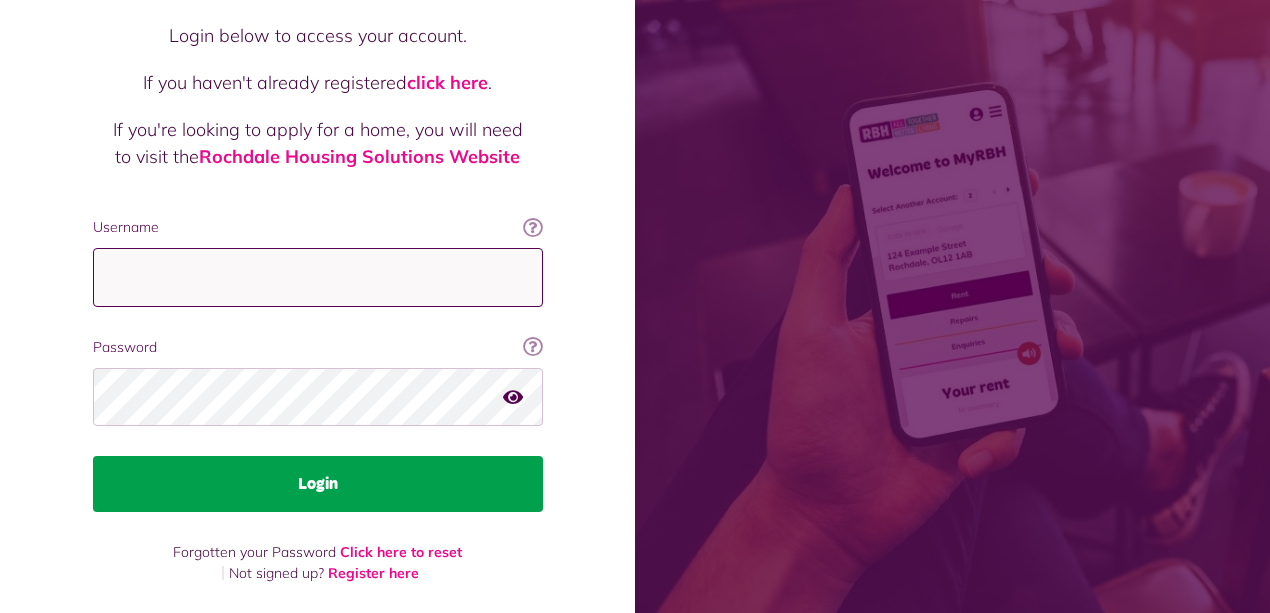 type on "**********" 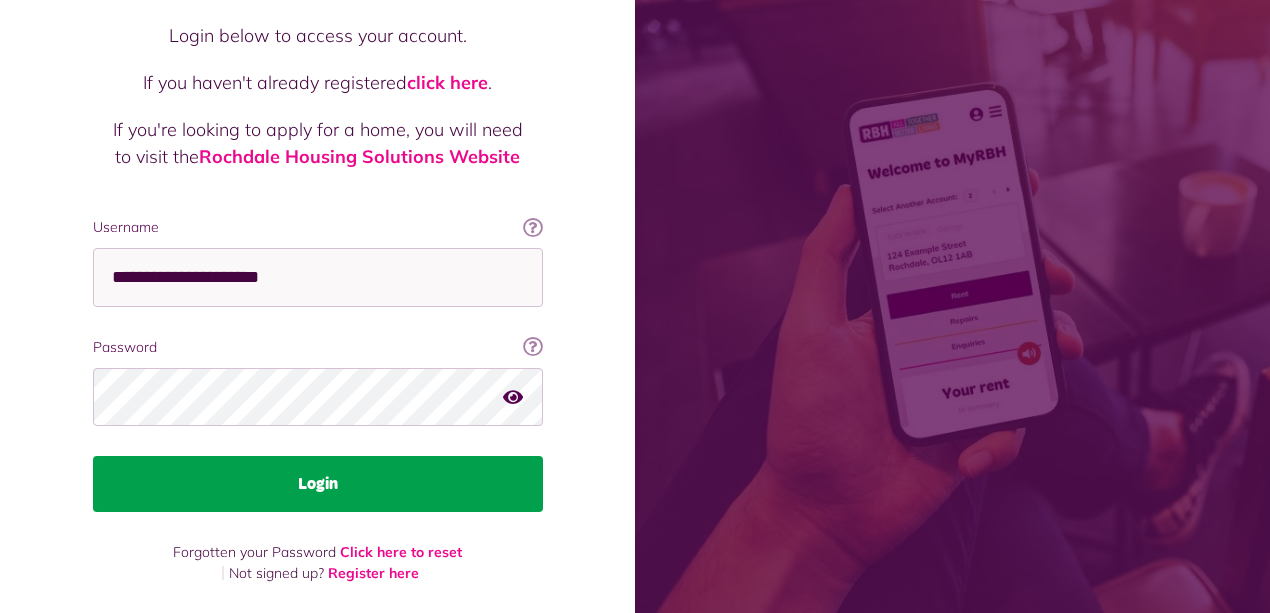click on "Login" at bounding box center (318, 484) 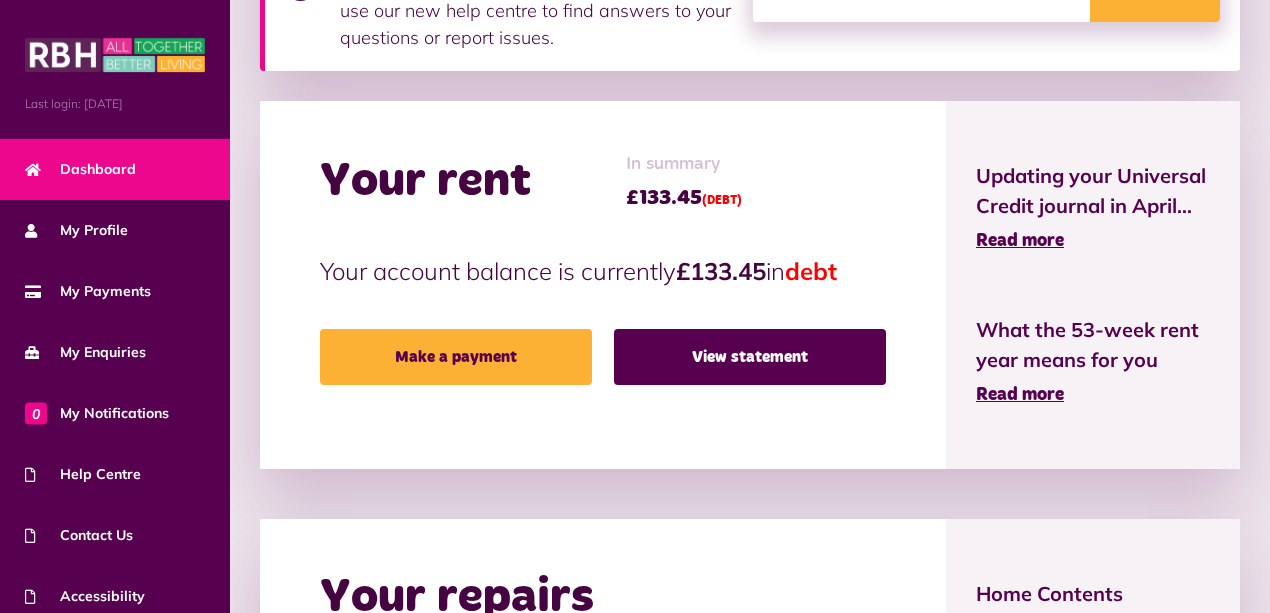 scroll, scrollTop: 400, scrollLeft: 0, axis: vertical 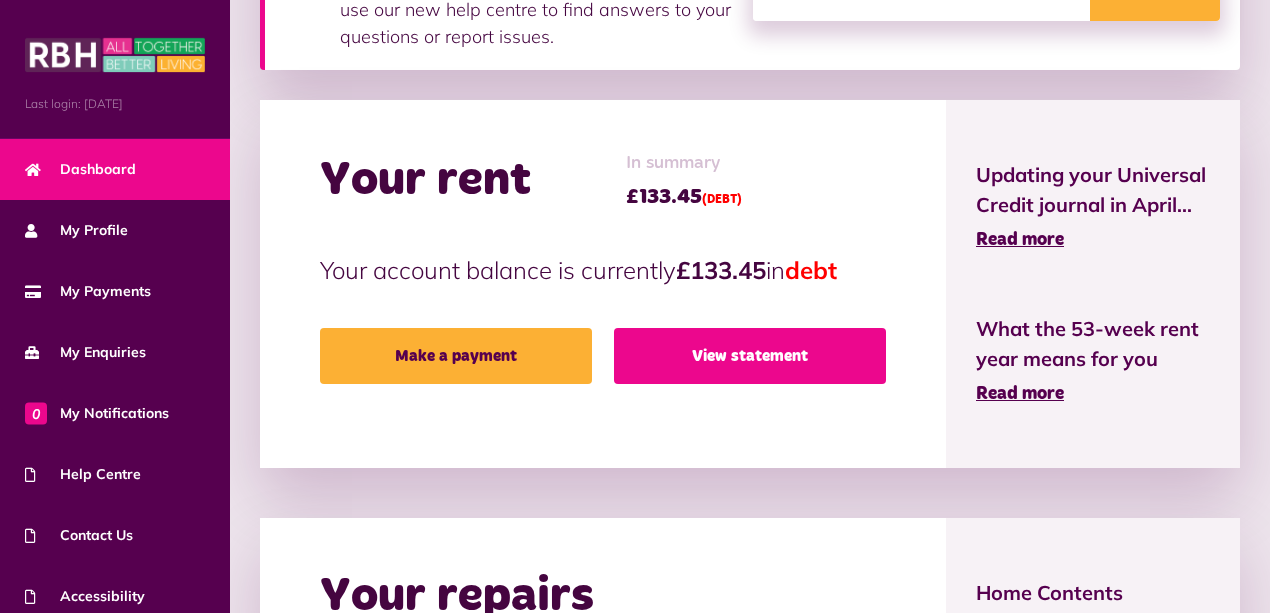 click on "View statement" at bounding box center [750, 356] 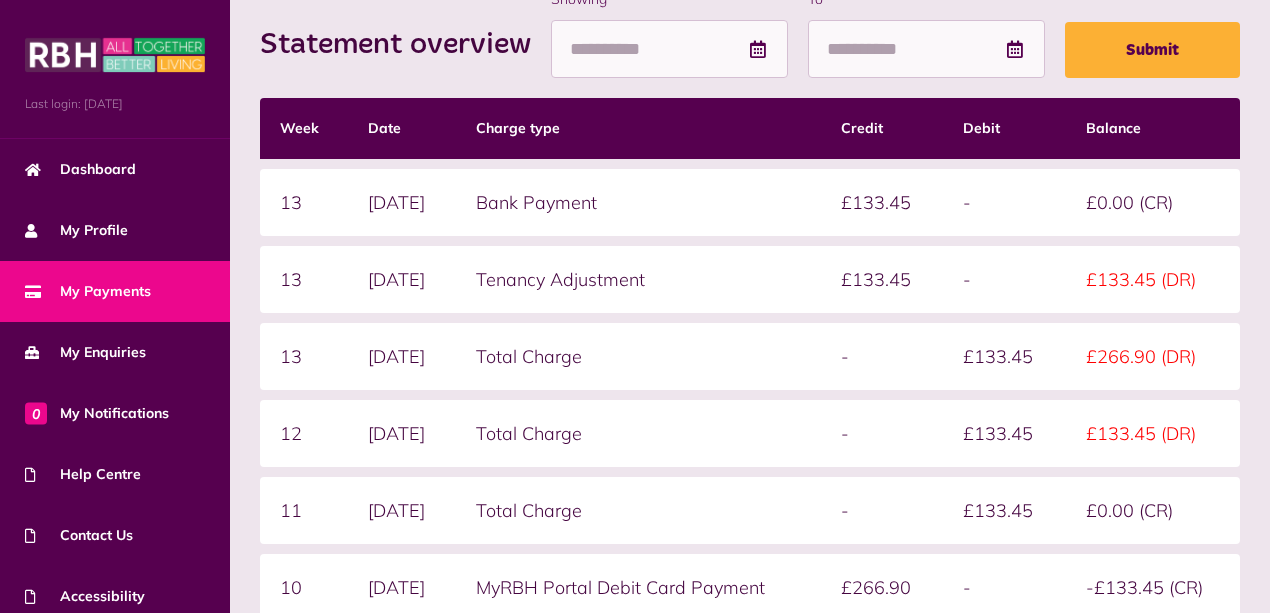 scroll, scrollTop: 333, scrollLeft: 0, axis: vertical 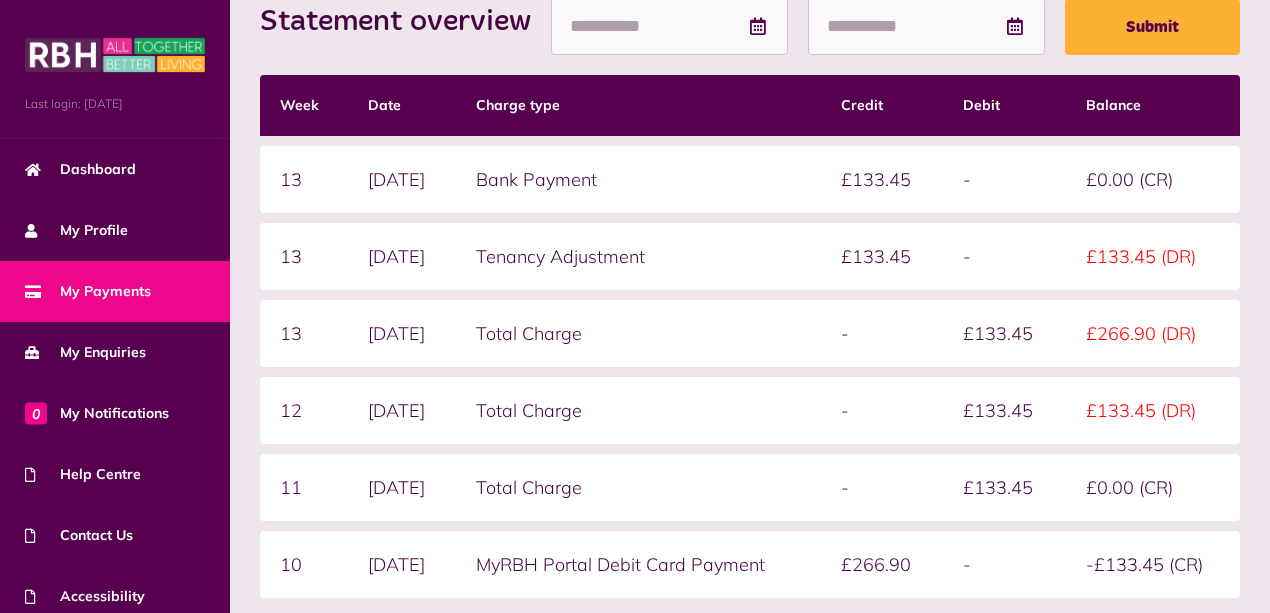 click on "-" at bounding box center (882, 179) 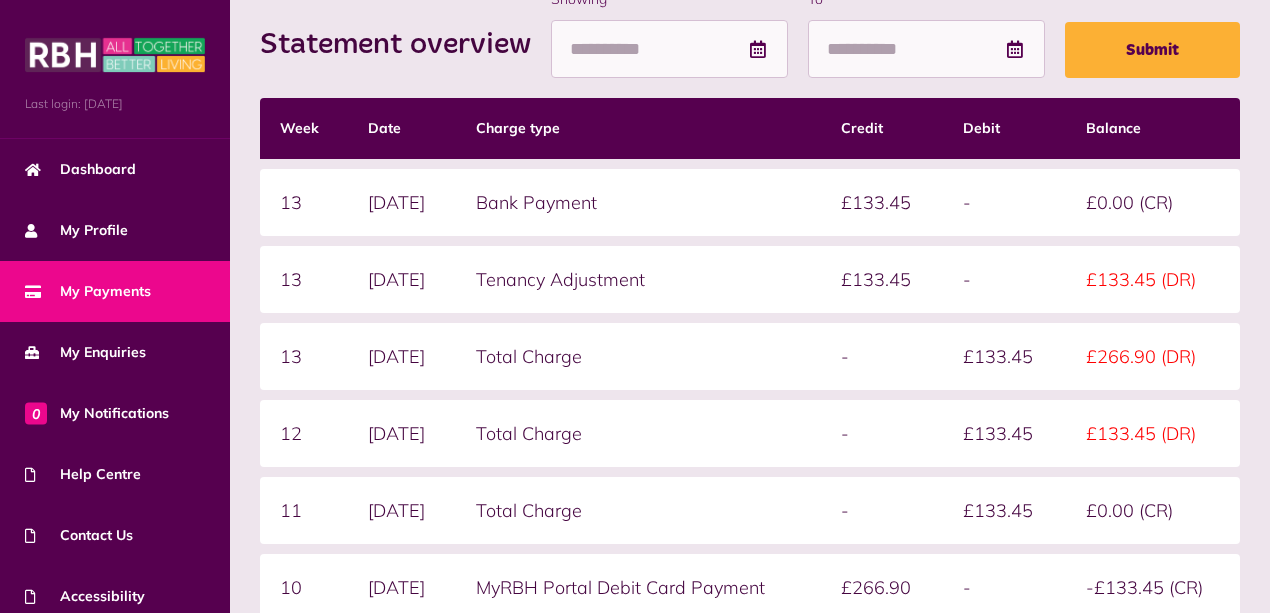 scroll, scrollTop: 333, scrollLeft: 0, axis: vertical 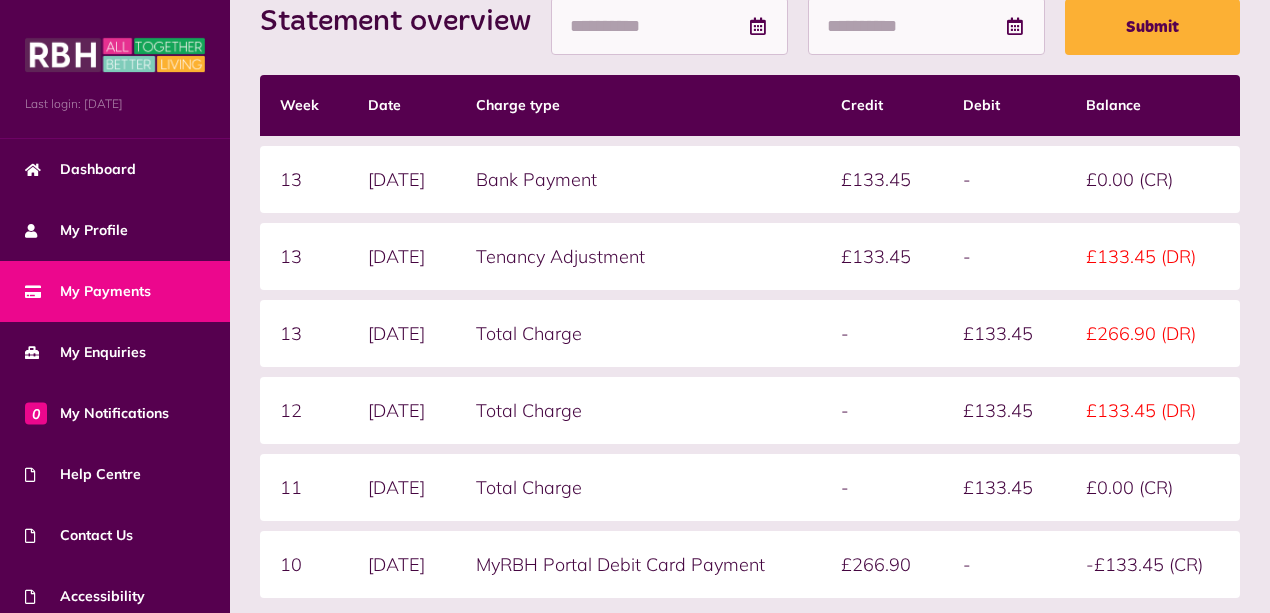 click on "£133.45" at bounding box center [882, 179] 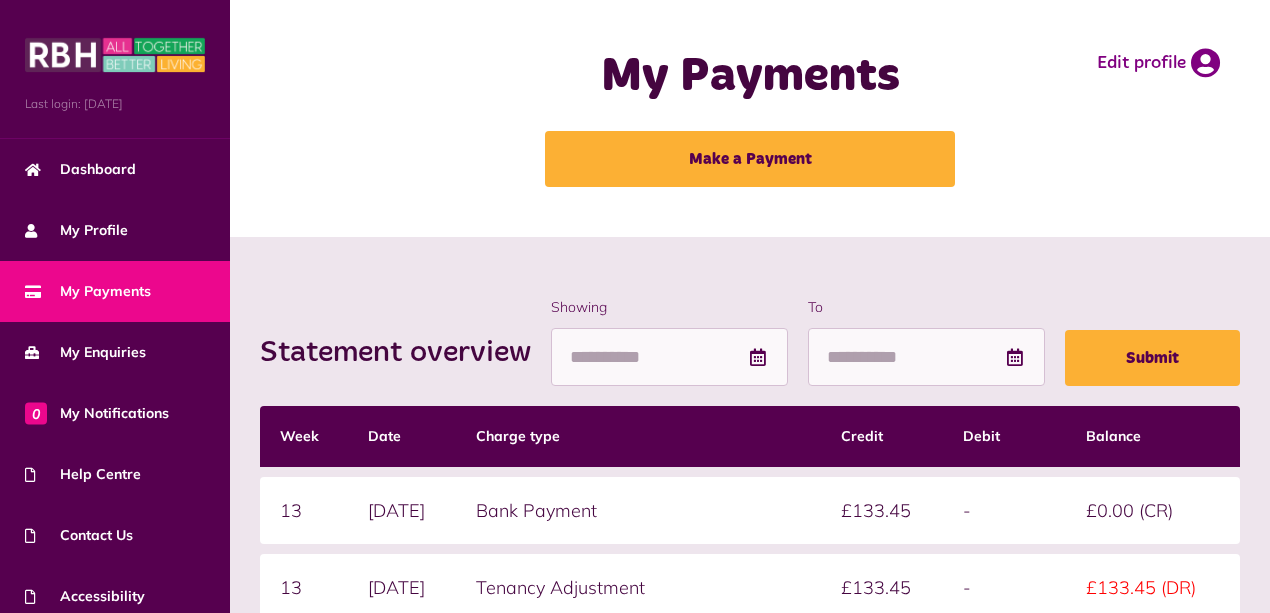 scroll, scrollTop: 0, scrollLeft: 0, axis: both 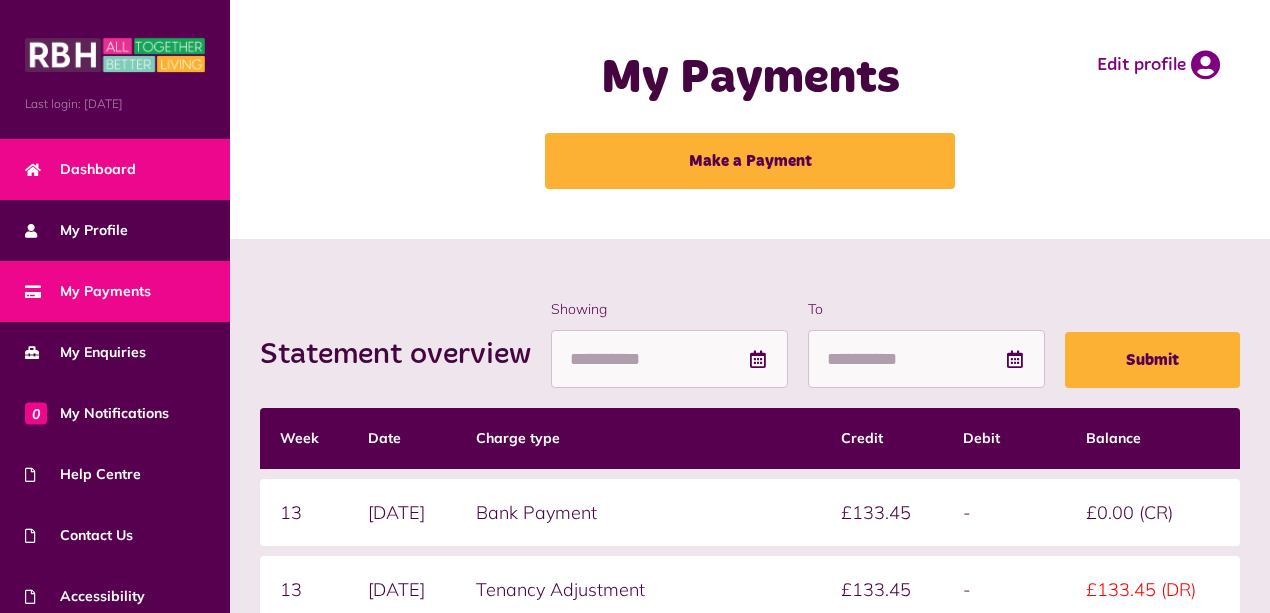 click on "Dashboard" at bounding box center [115, 169] 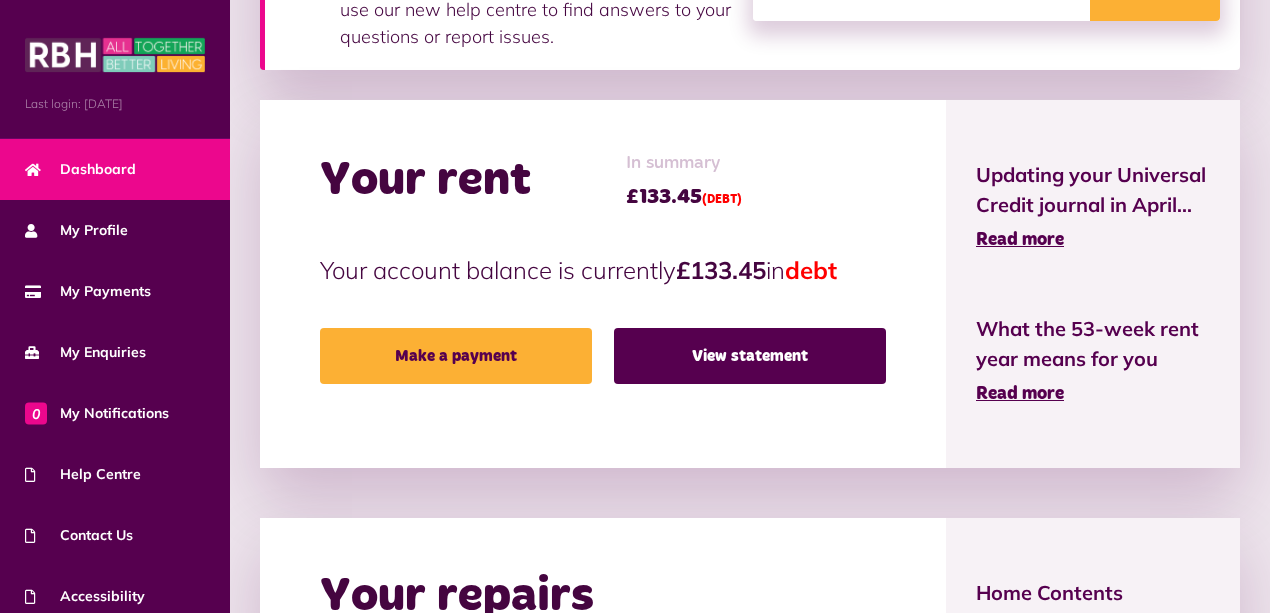 scroll, scrollTop: 556, scrollLeft: 0, axis: vertical 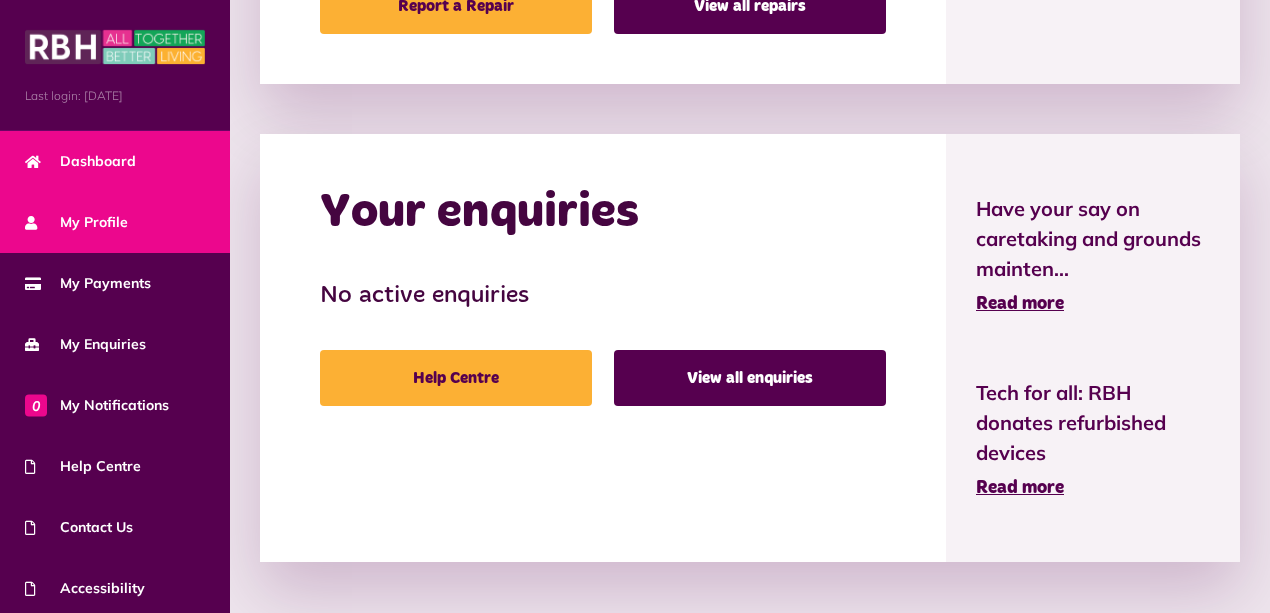 click on "My Profile" at bounding box center [115, 222] 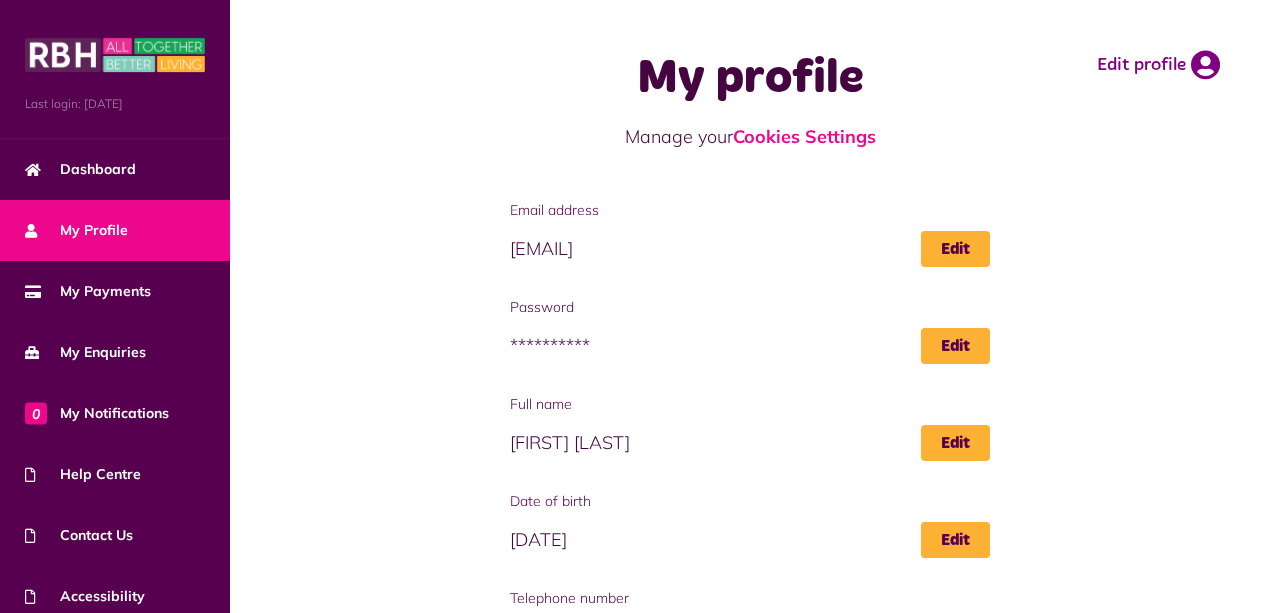 scroll, scrollTop: 0, scrollLeft: 0, axis: both 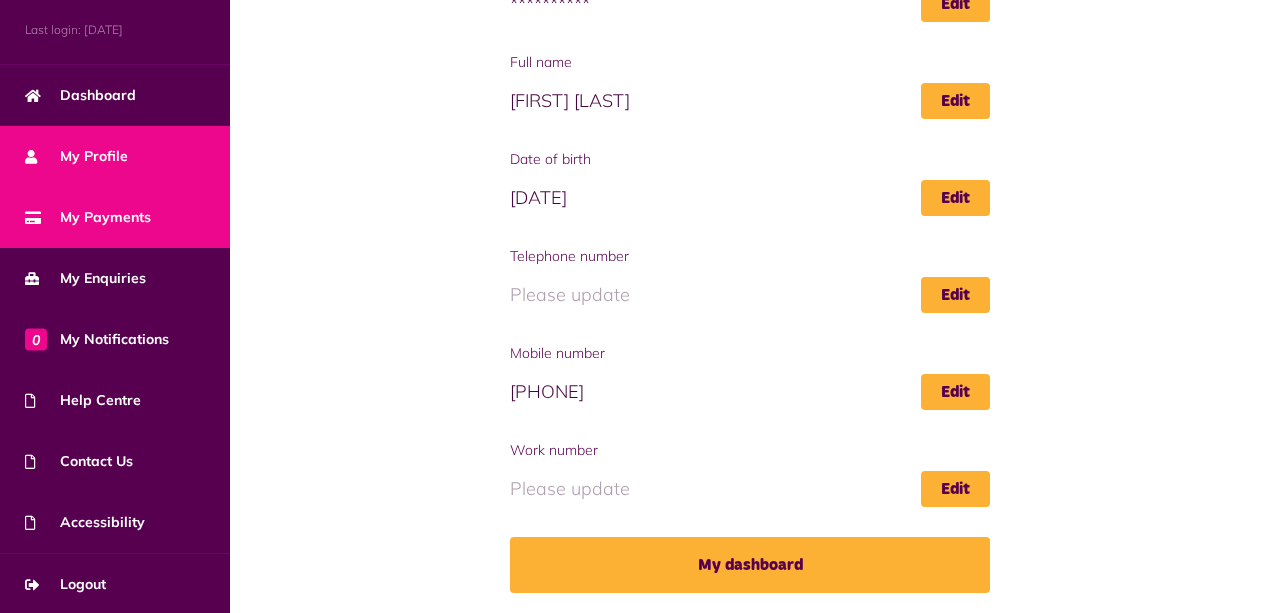 click on "My Payments" at bounding box center [115, 217] 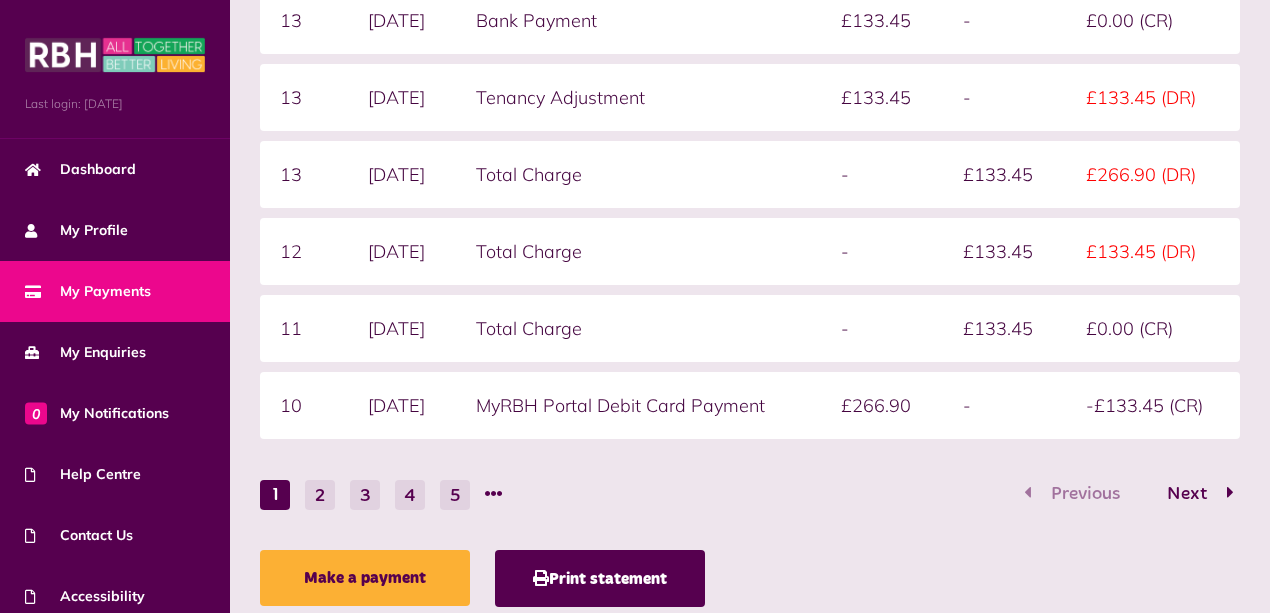 scroll, scrollTop: 554, scrollLeft: 0, axis: vertical 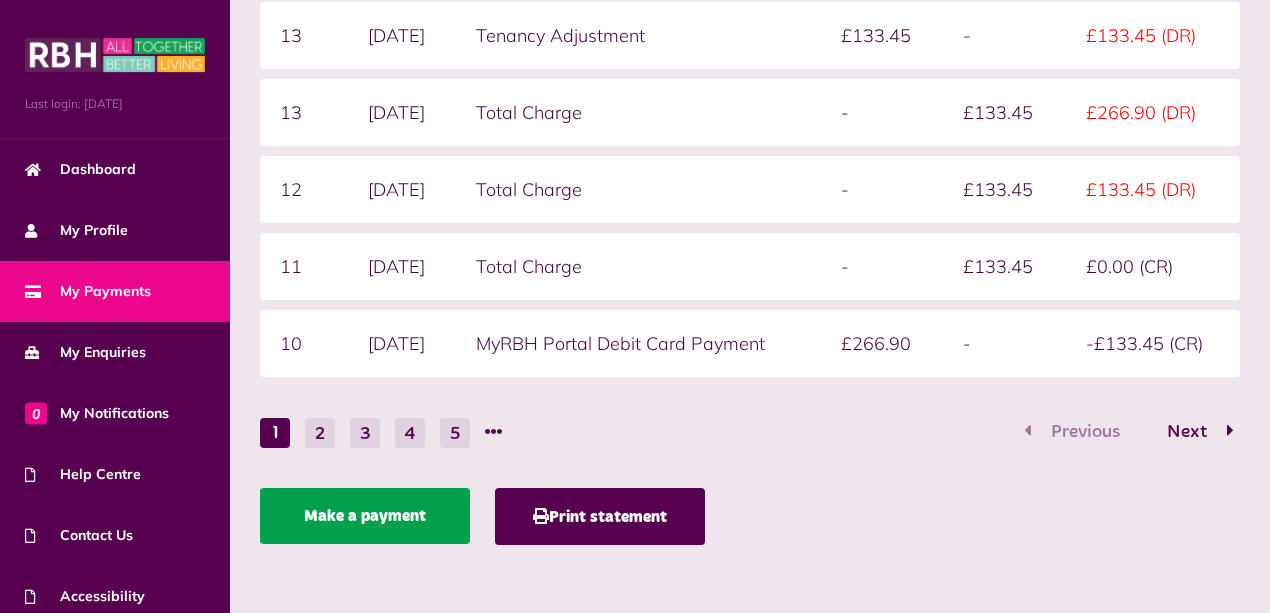 click on "Make a payment" at bounding box center (365, 516) 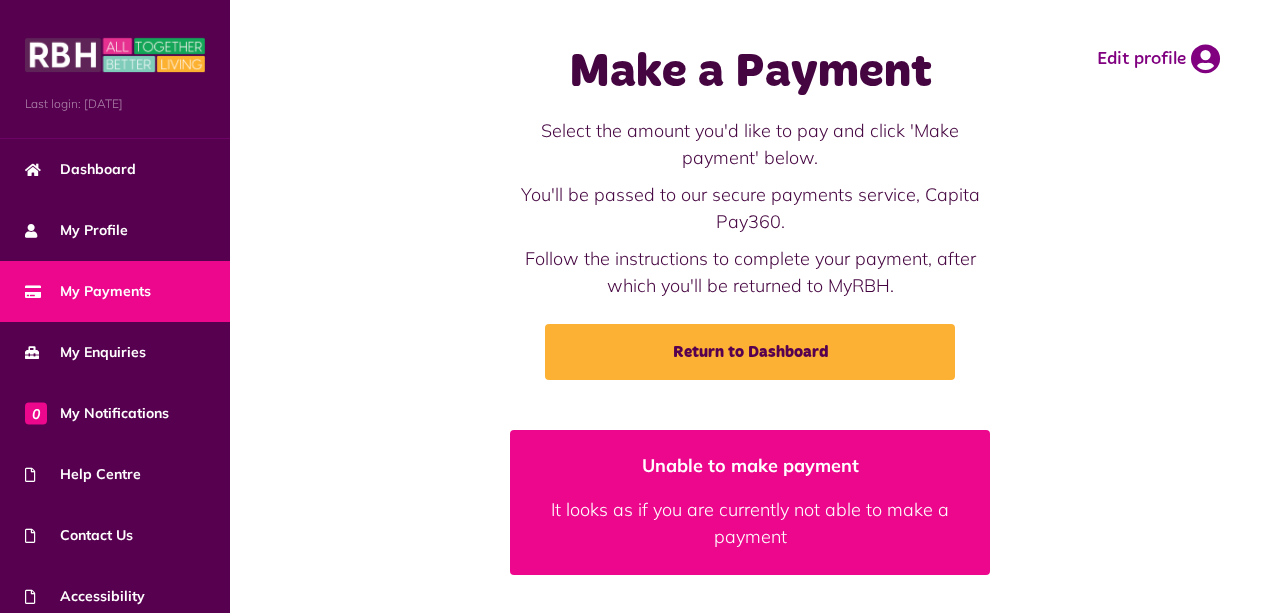 scroll, scrollTop: 0, scrollLeft: 0, axis: both 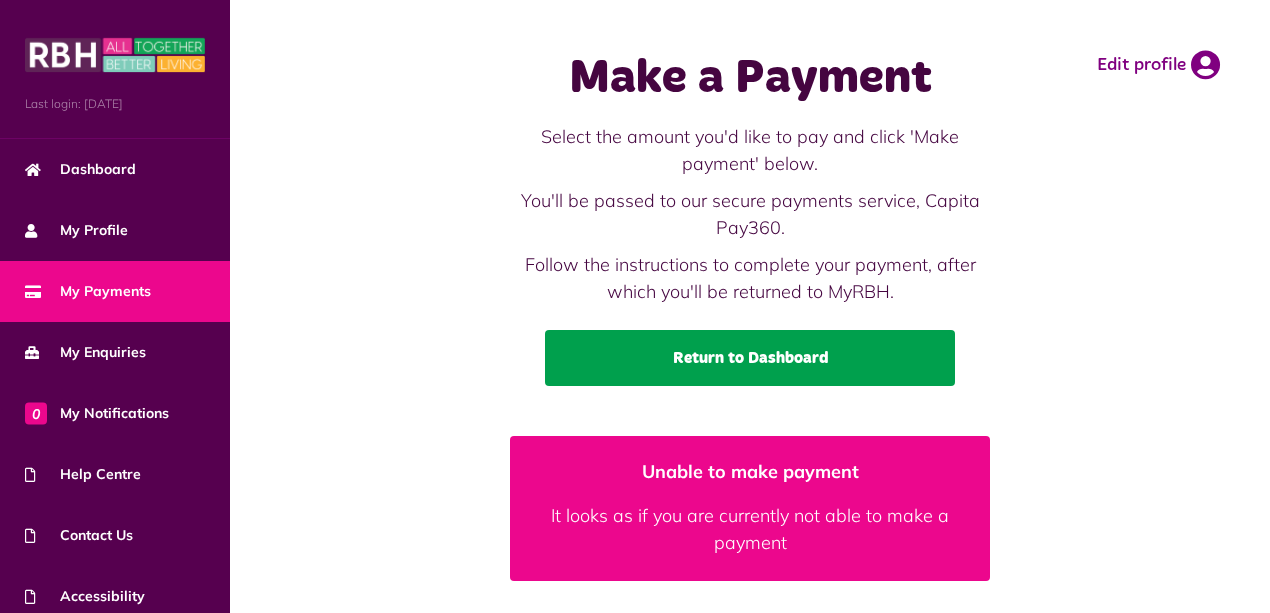 click on "Return to Dashboard" at bounding box center (750, 358) 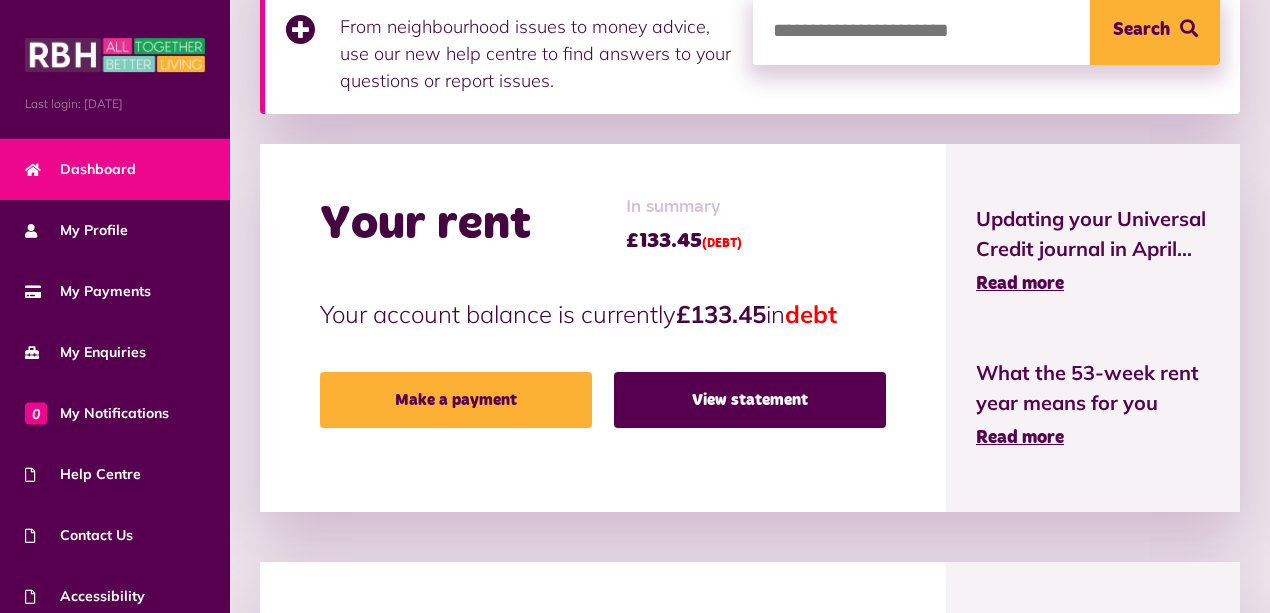 scroll, scrollTop: 333, scrollLeft: 0, axis: vertical 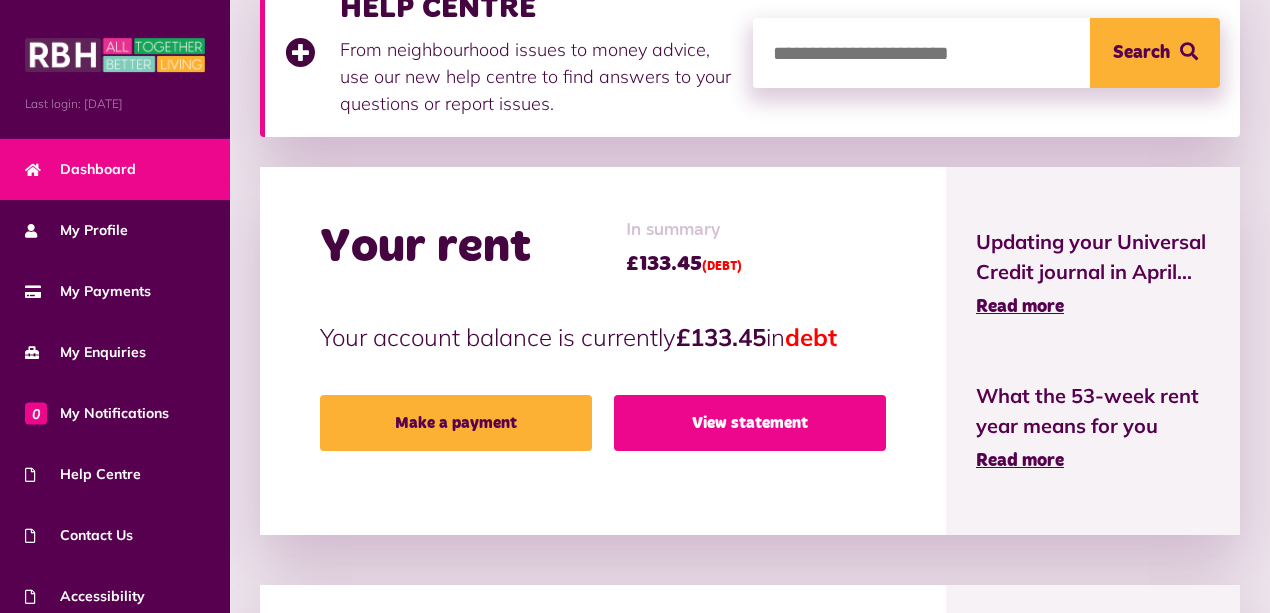 click on "View statement" at bounding box center (750, 423) 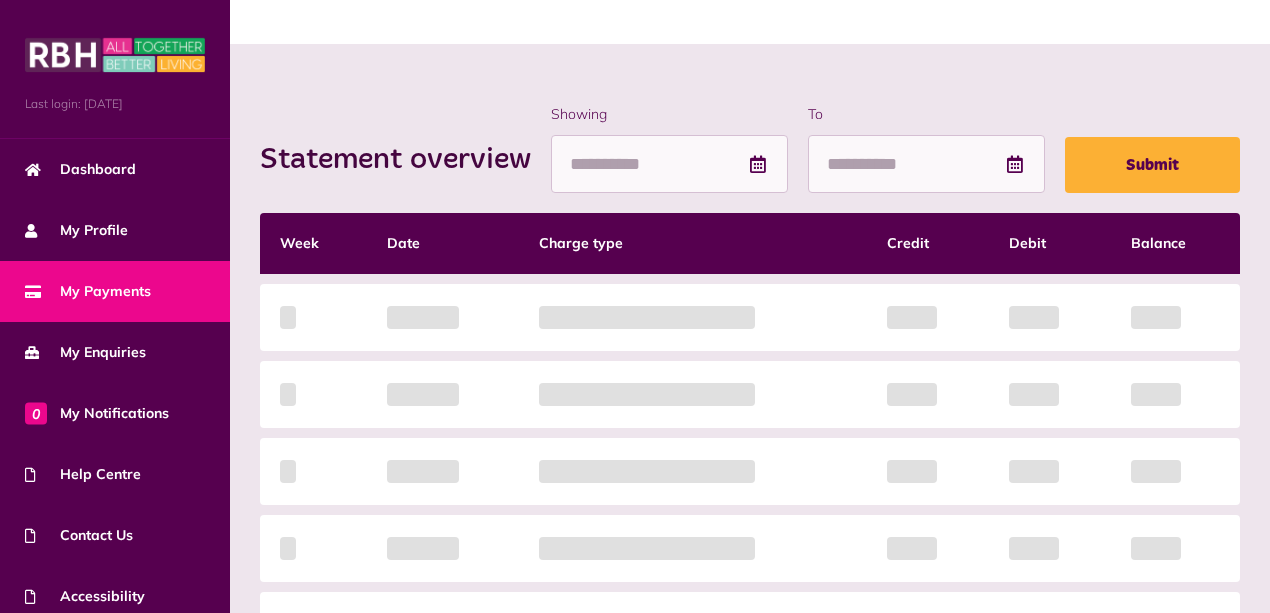 scroll, scrollTop: 200, scrollLeft: 0, axis: vertical 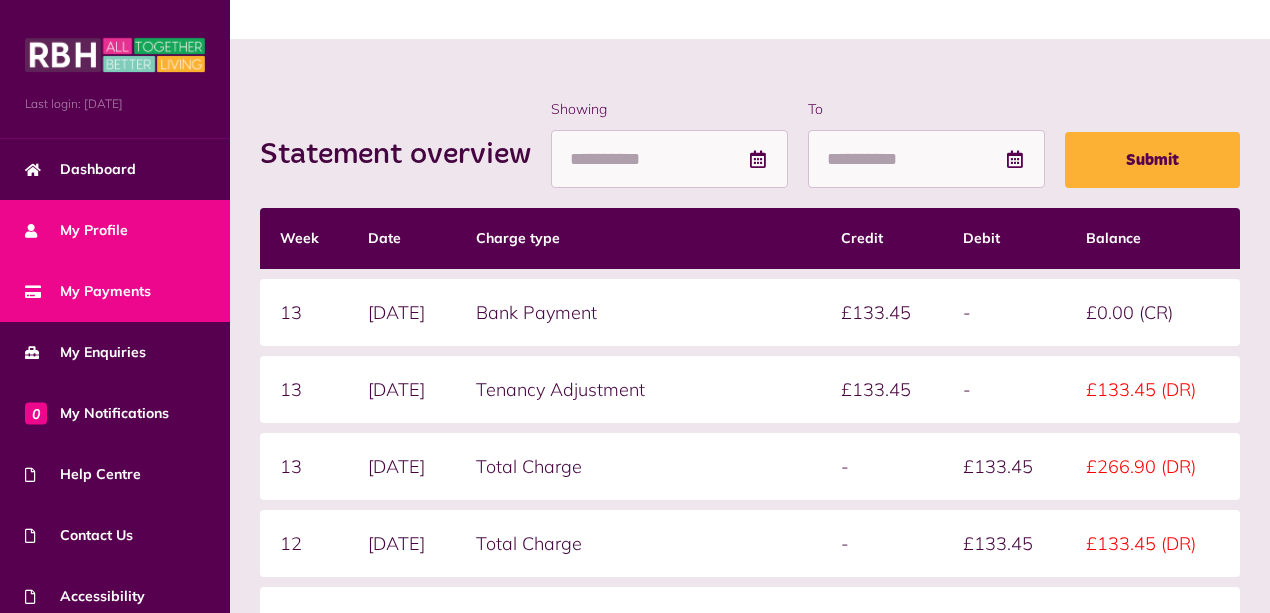 click on "My Profile" at bounding box center (76, 230) 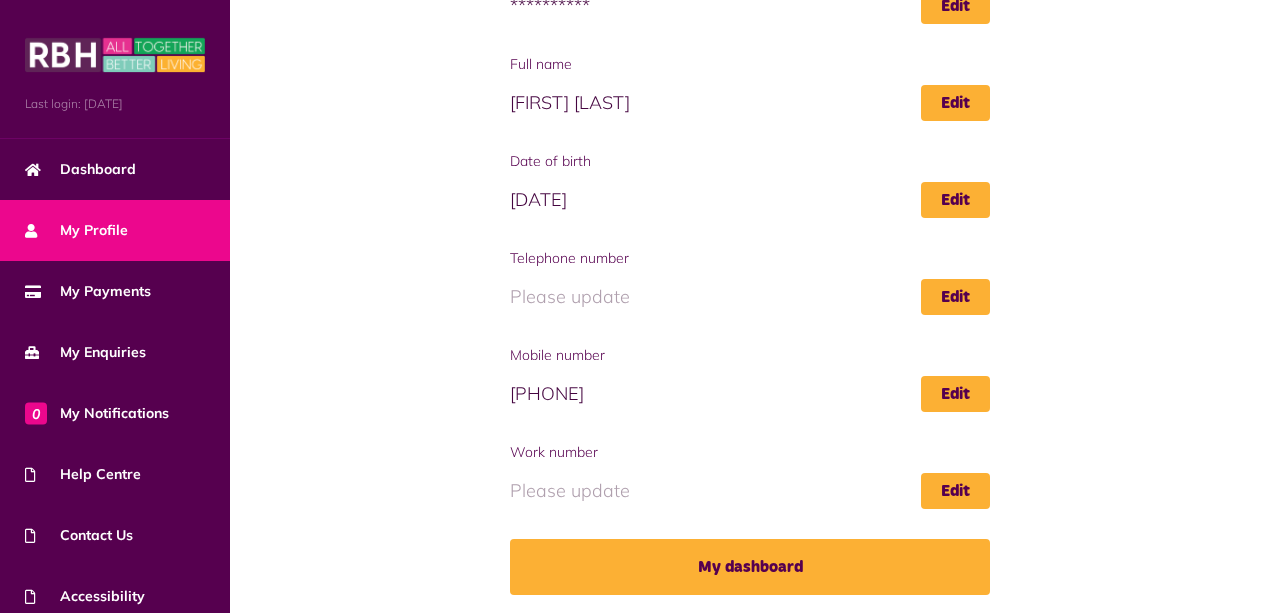 scroll, scrollTop: 342, scrollLeft: 0, axis: vertical 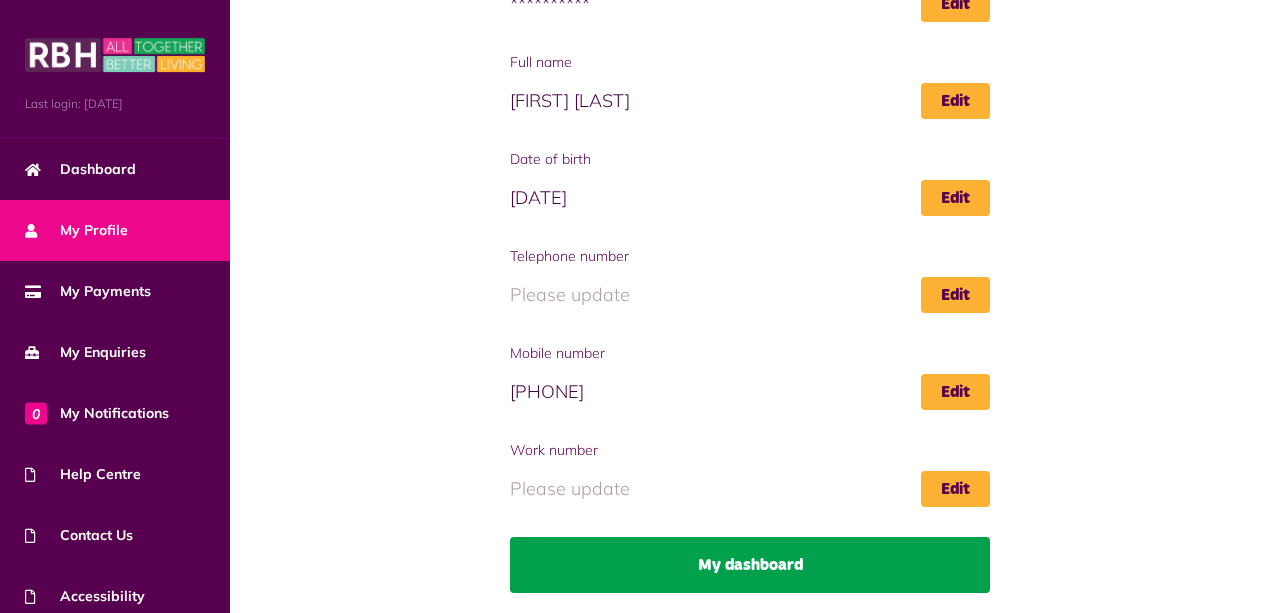 click on "My dashboard" at bounding box center [750, 565] 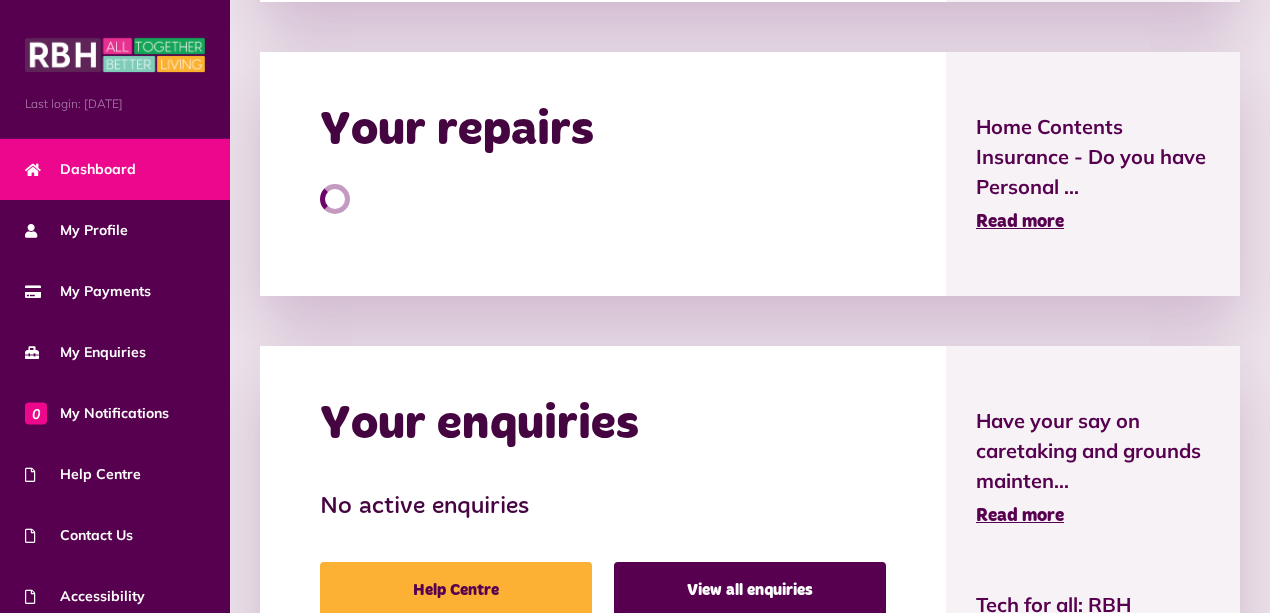 scroll, scrollTop: 1075, scrollLeft: 0, axis: vertical 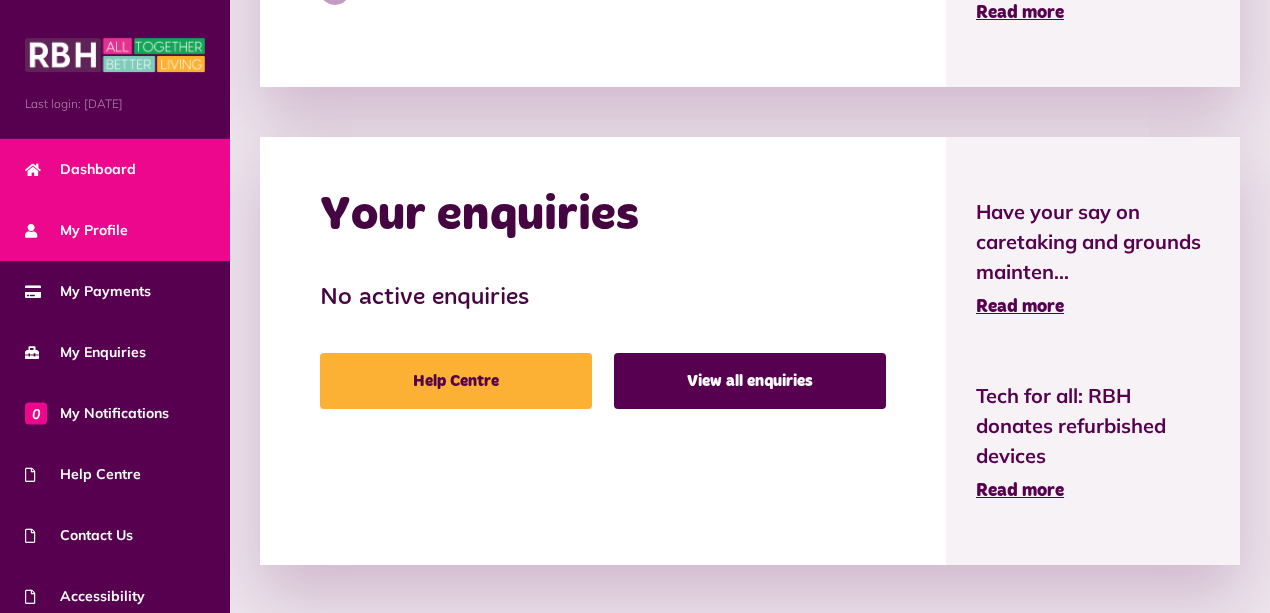 click on "My Profile" at bounding box center (115, 230) 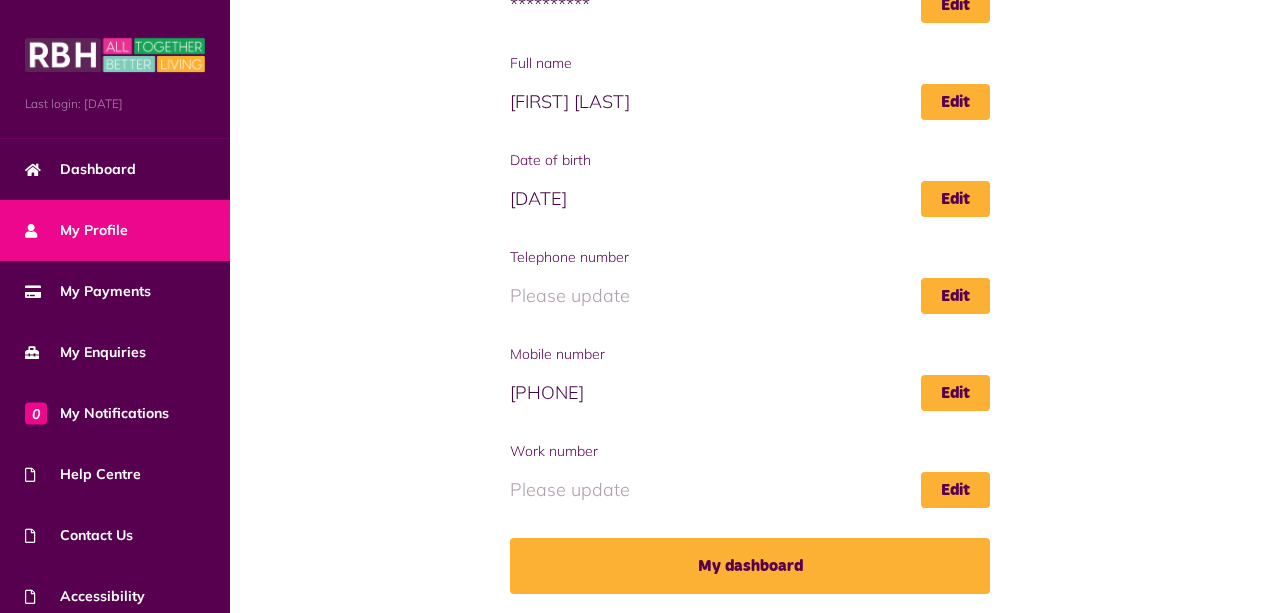 scroll, scrollTop: 342, scrollLeft: 0, axis: vertical 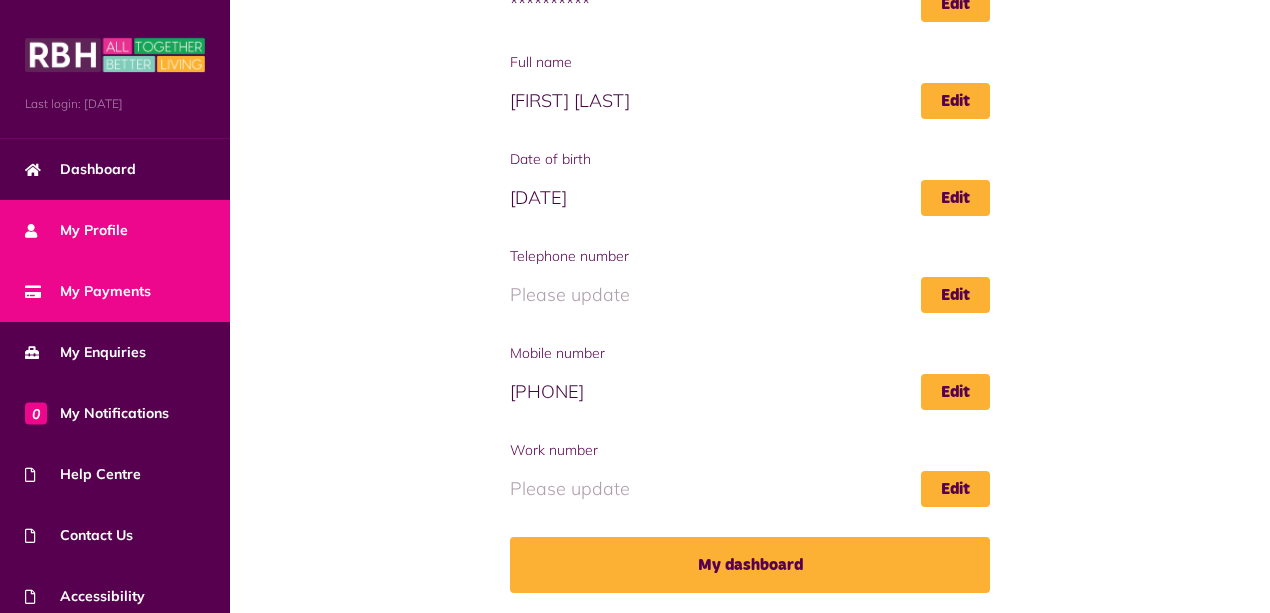 click on "My Payments" at bounding box center (115, 291) 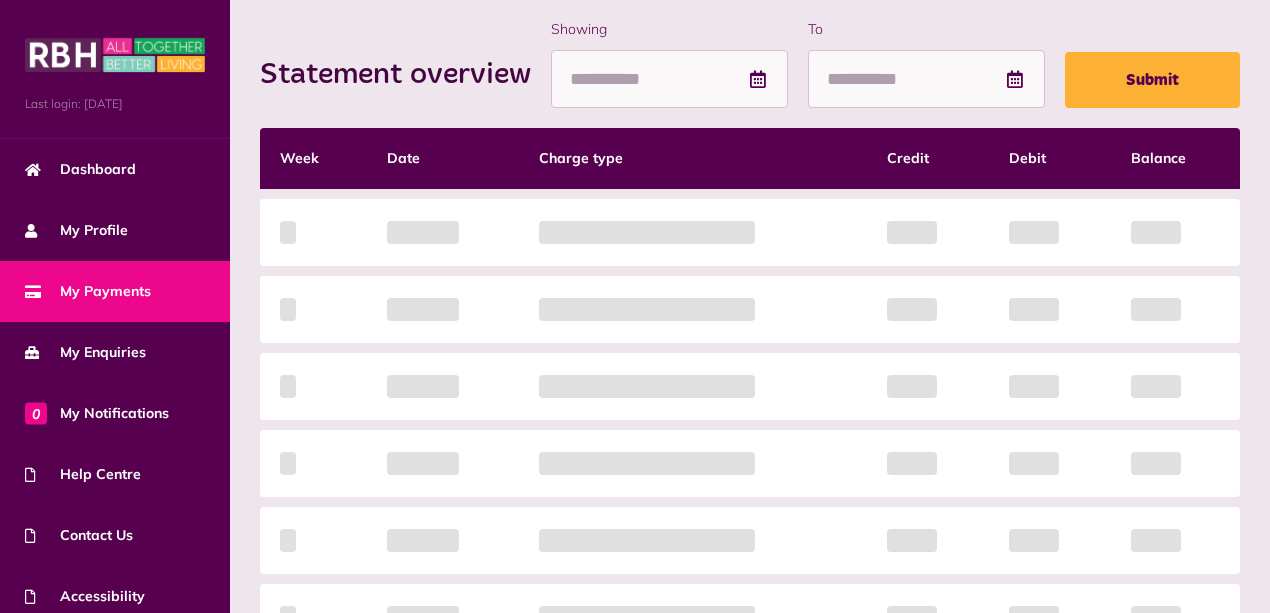 scroll, scrollTop: 266, scrollLeft: 0, axis: vertical 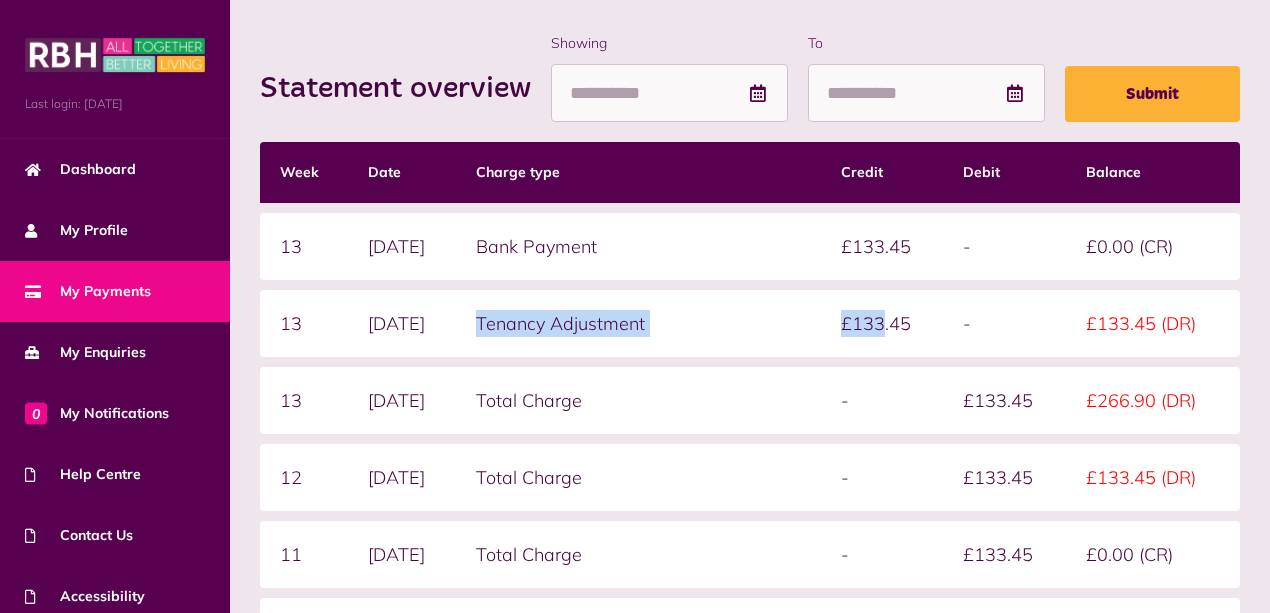 drag, startPoint x: 498, startPoint y: 326, endPoint x: 911, endPoint y: 311, distance: 413.2723 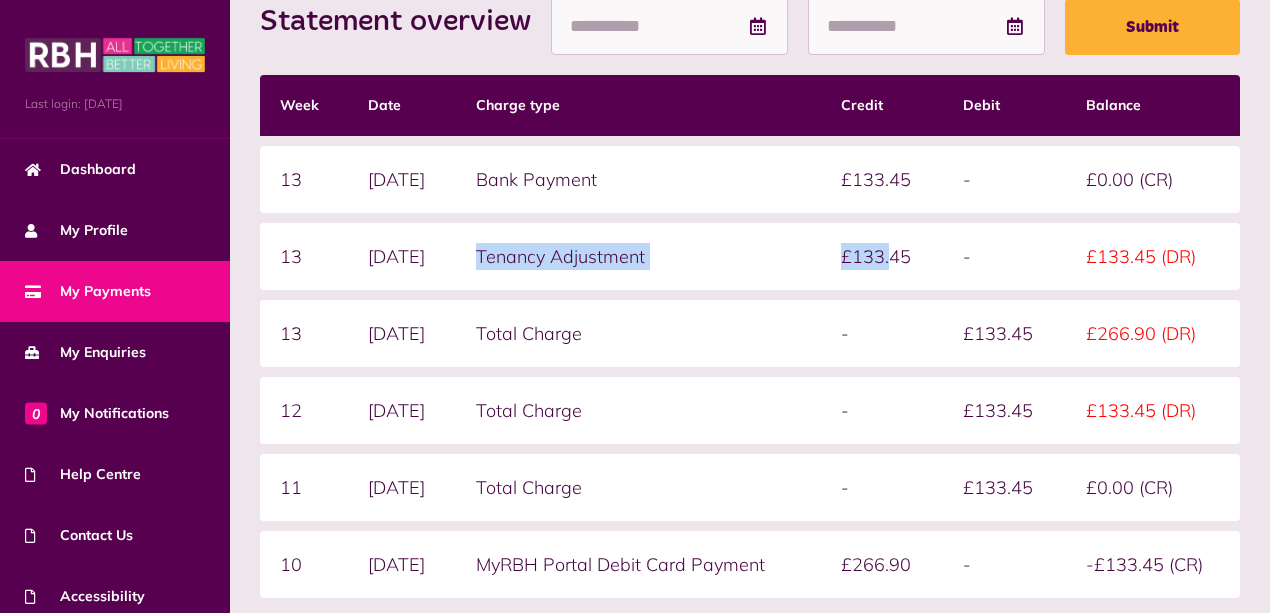 scroll, scrollTop: 266, scrollLeft: 0, axis: vertical 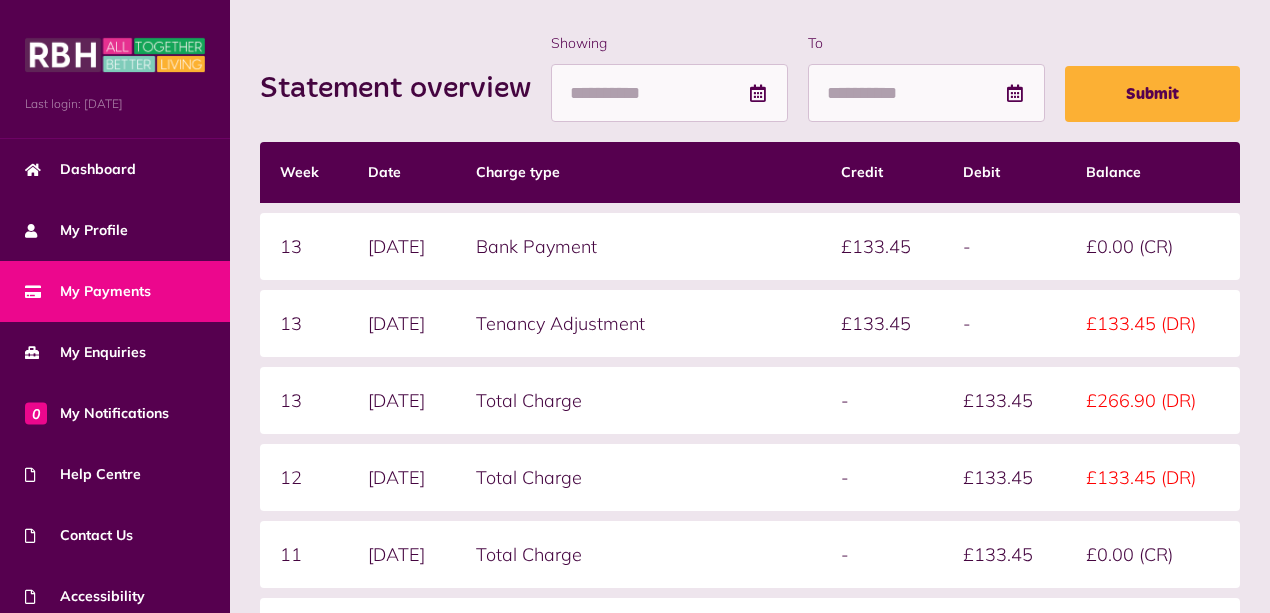 click on "Bank Payment" at bounding box center [639, 246] 